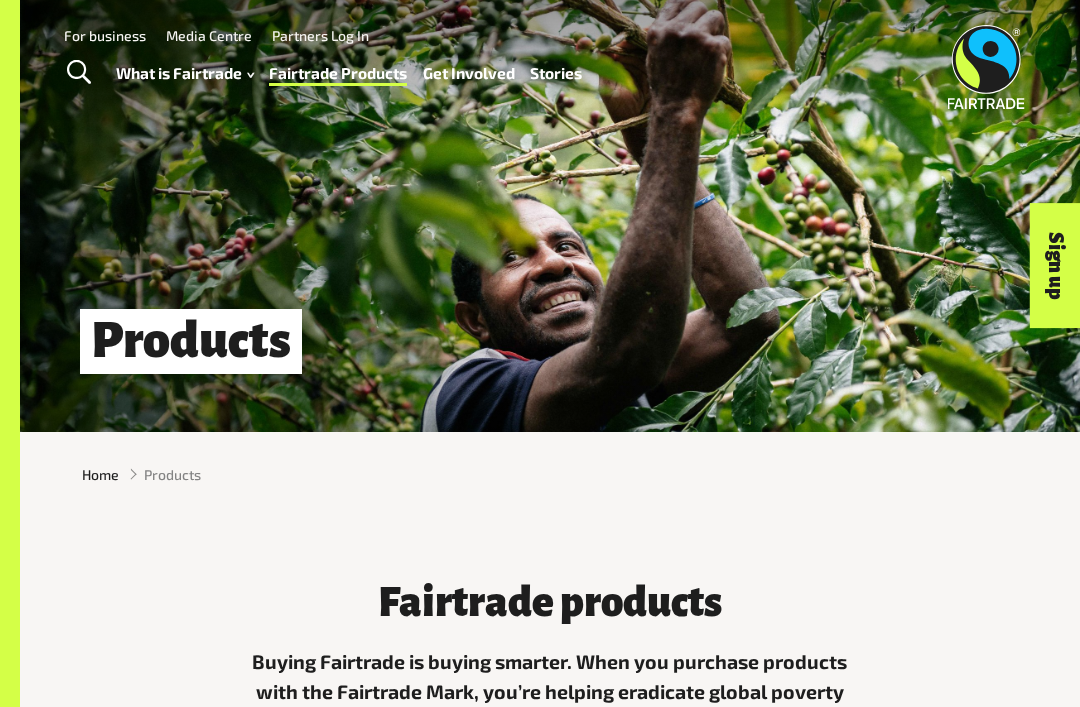 scroll, scrollTop: 0, scrollLeft: 0, axis: both 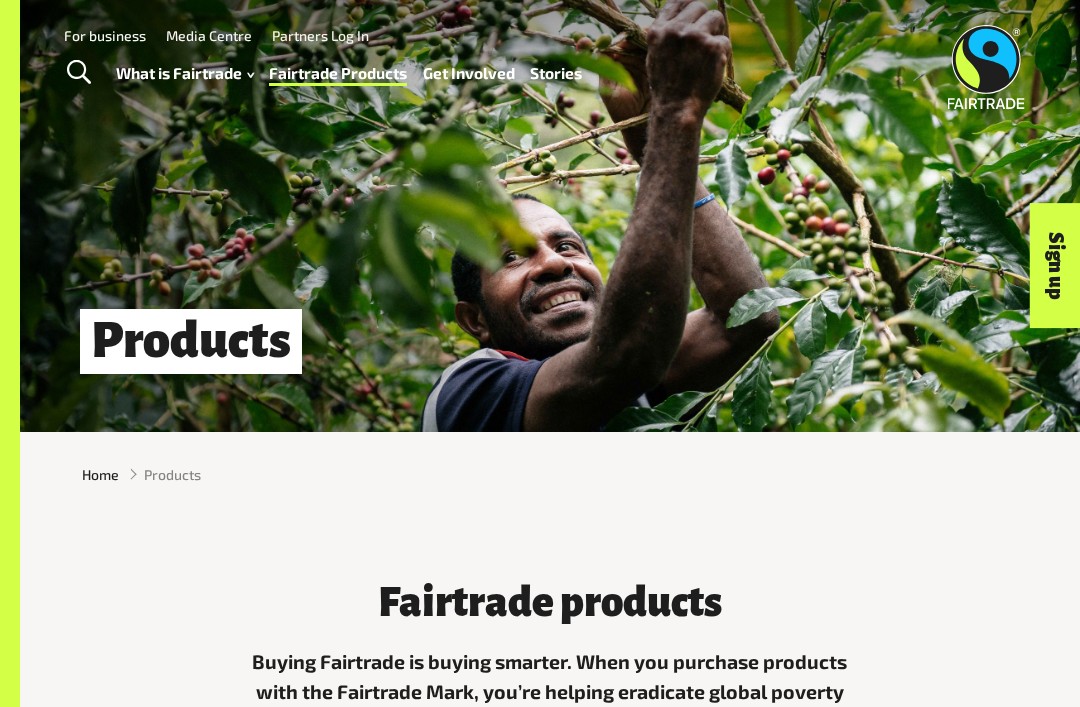click at bounding box center [79, 73] 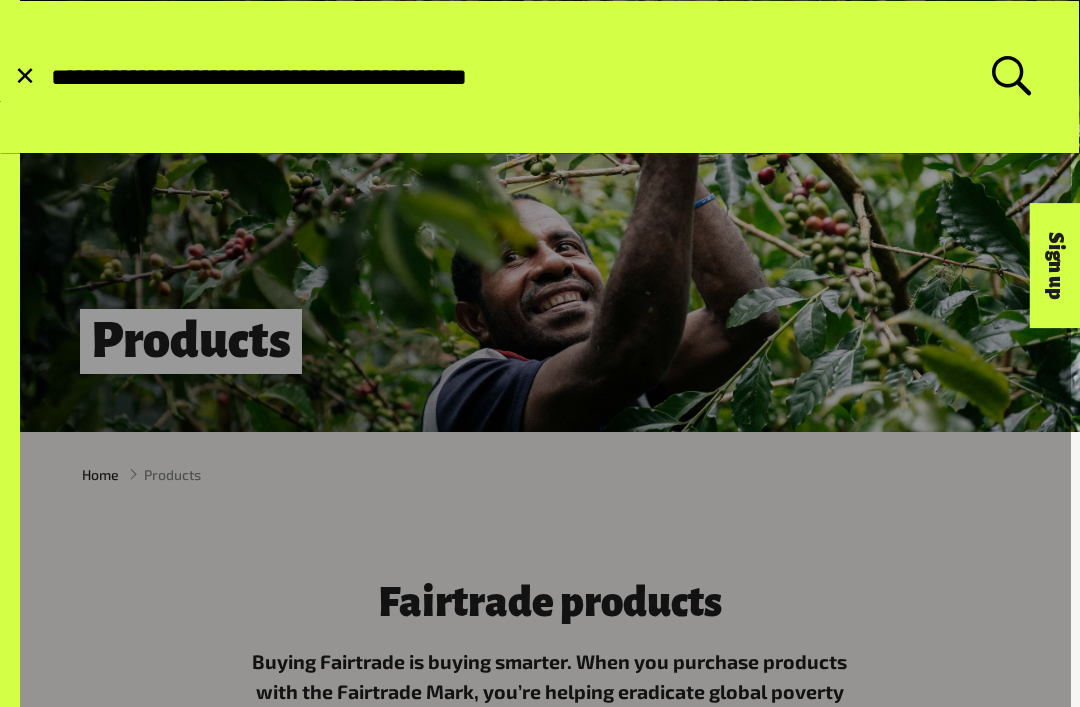 type on "**********" 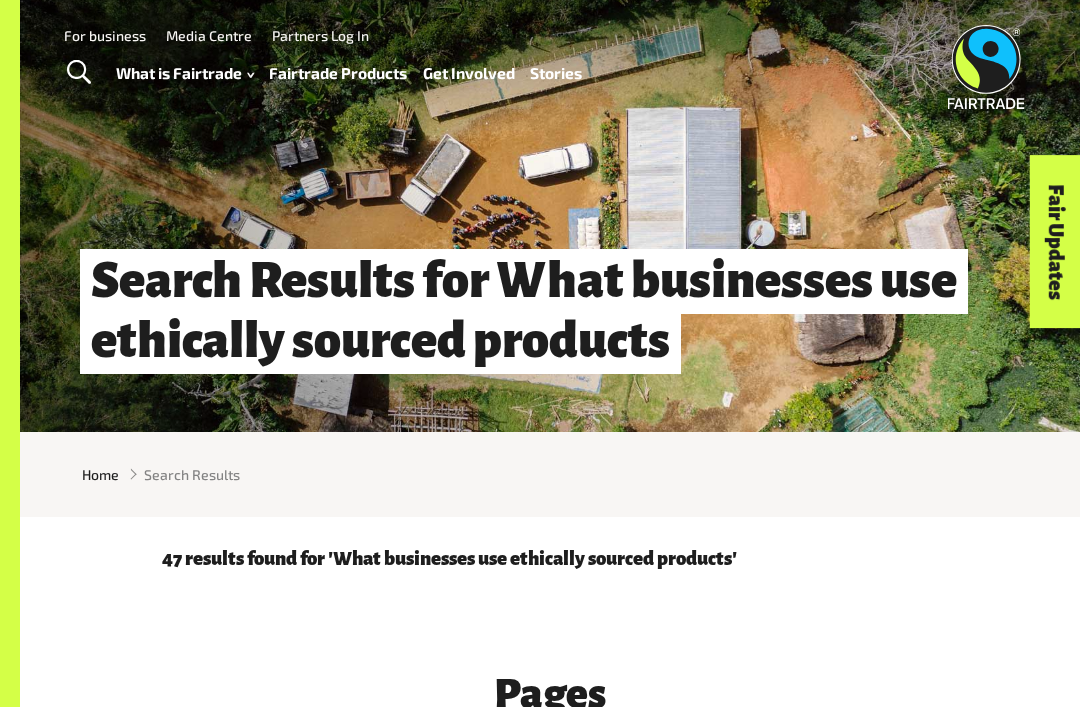 scroll, scrollTop: 0, scrollLeft: 0, axis: both 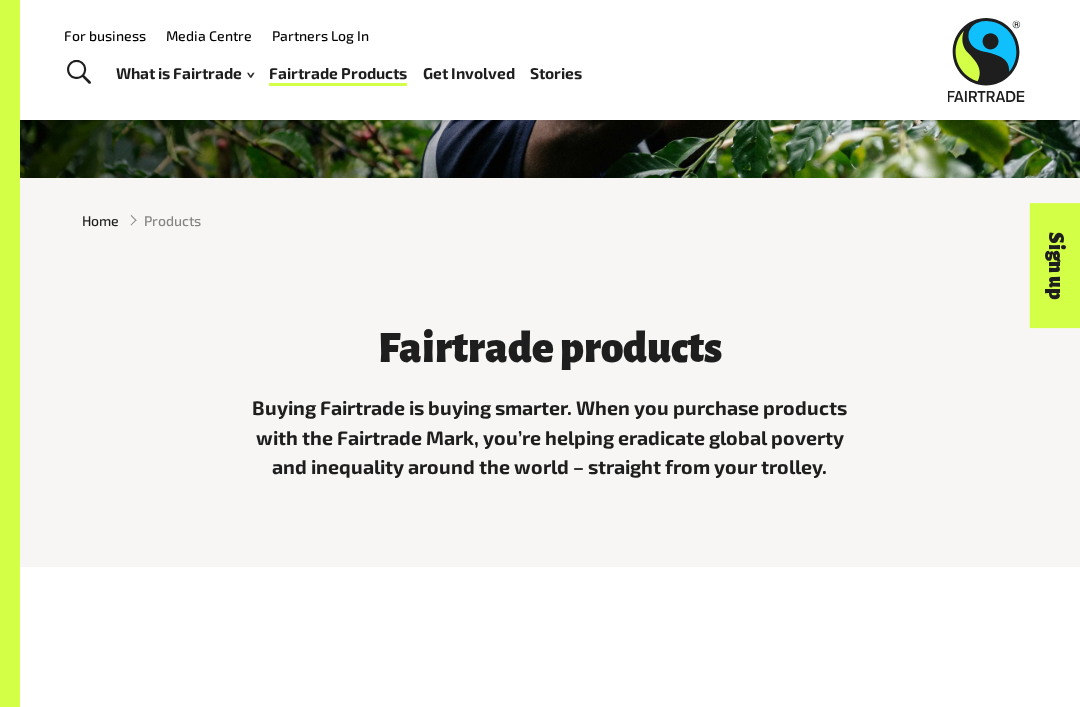 click on "Home
Products" at bounding box center [550, 220] 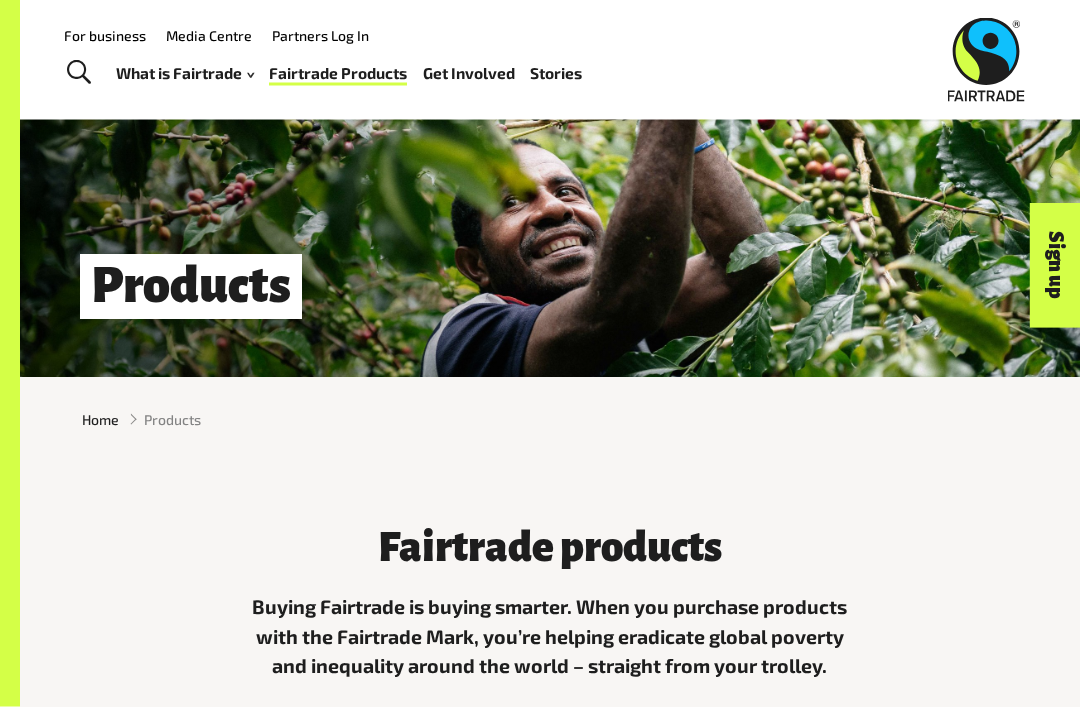 scroll, scrollTop: 0, scrollLeft: 0, axis: both 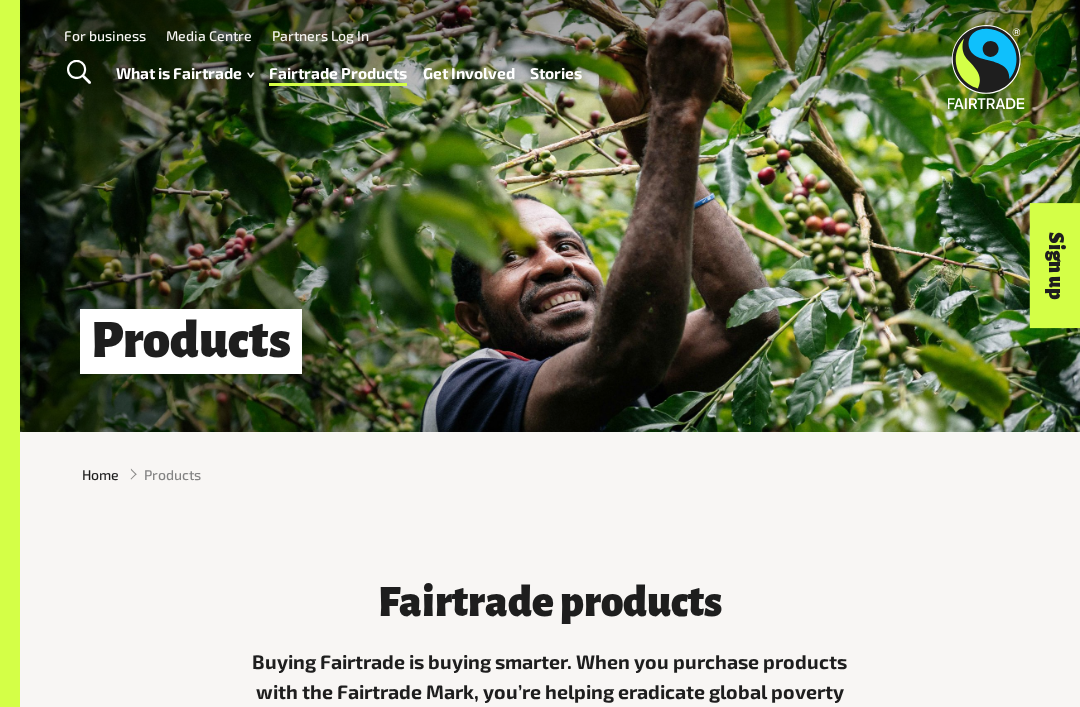 click on "Get Involved" at bounding box center [469, 73] 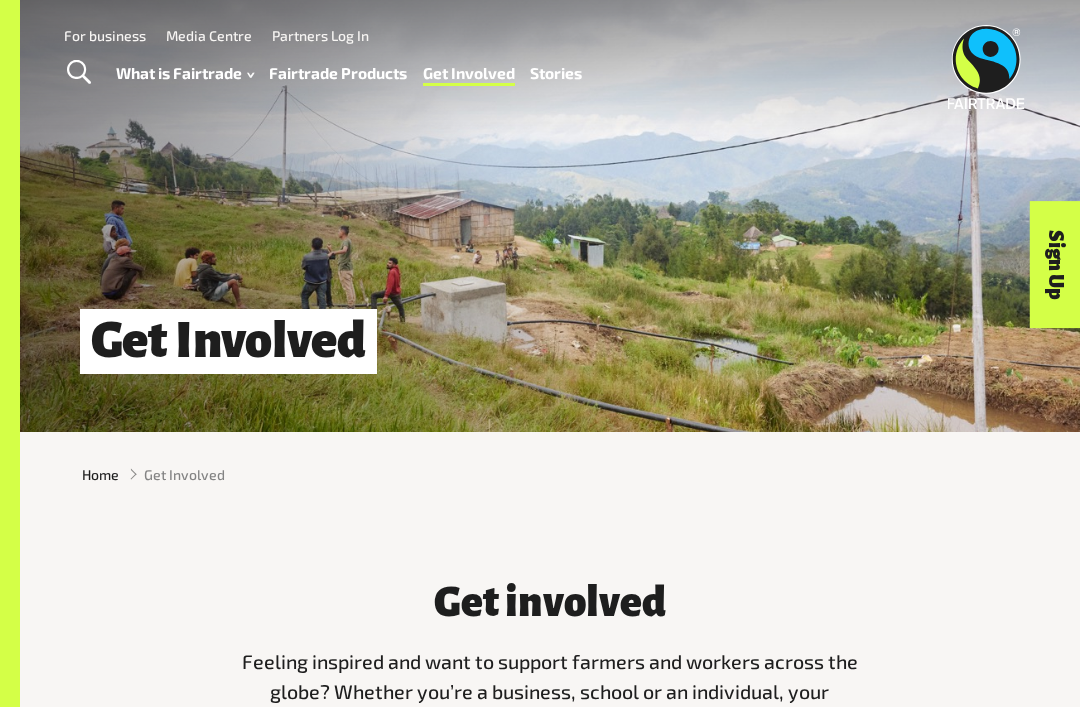scroll, scrollTop: 0, scrollLeft: 0, axis: both 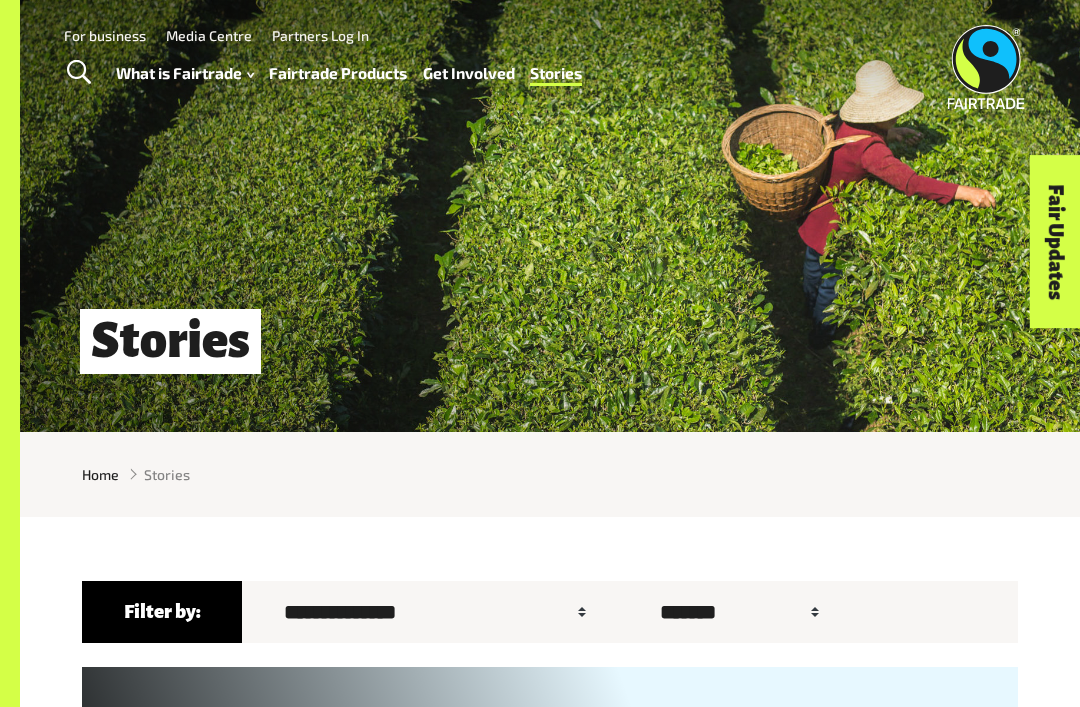 click on "Get Involved" at bounding box center (469, 73) 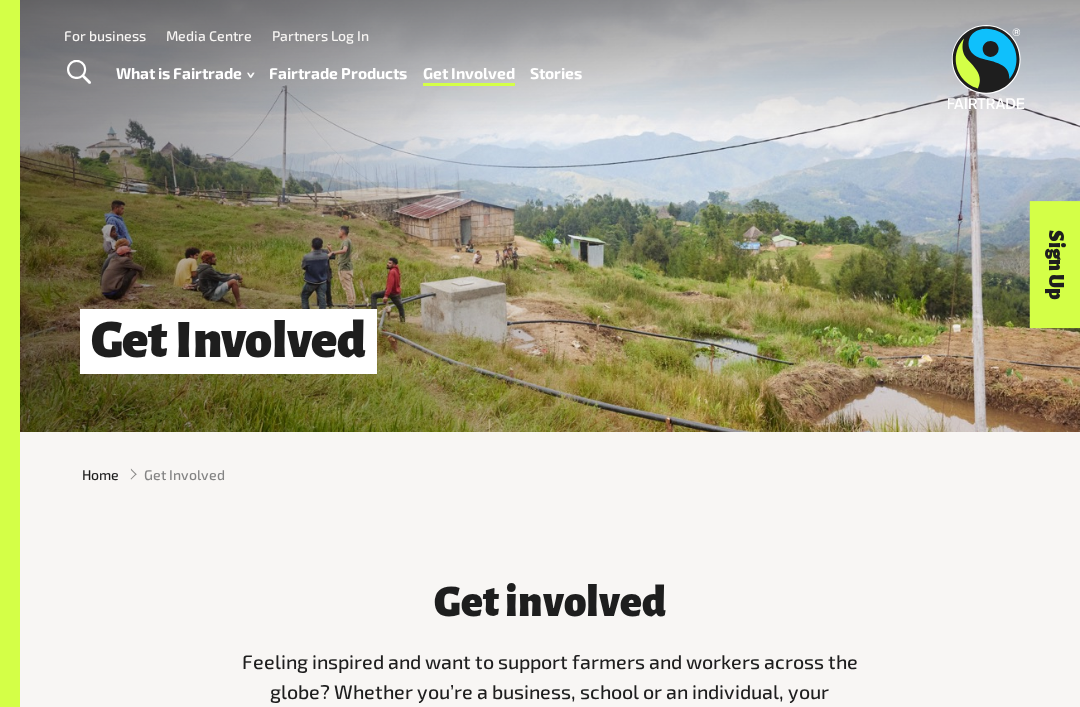 scroll, scrollTop: 0, scrollLeft: 0, axis: both 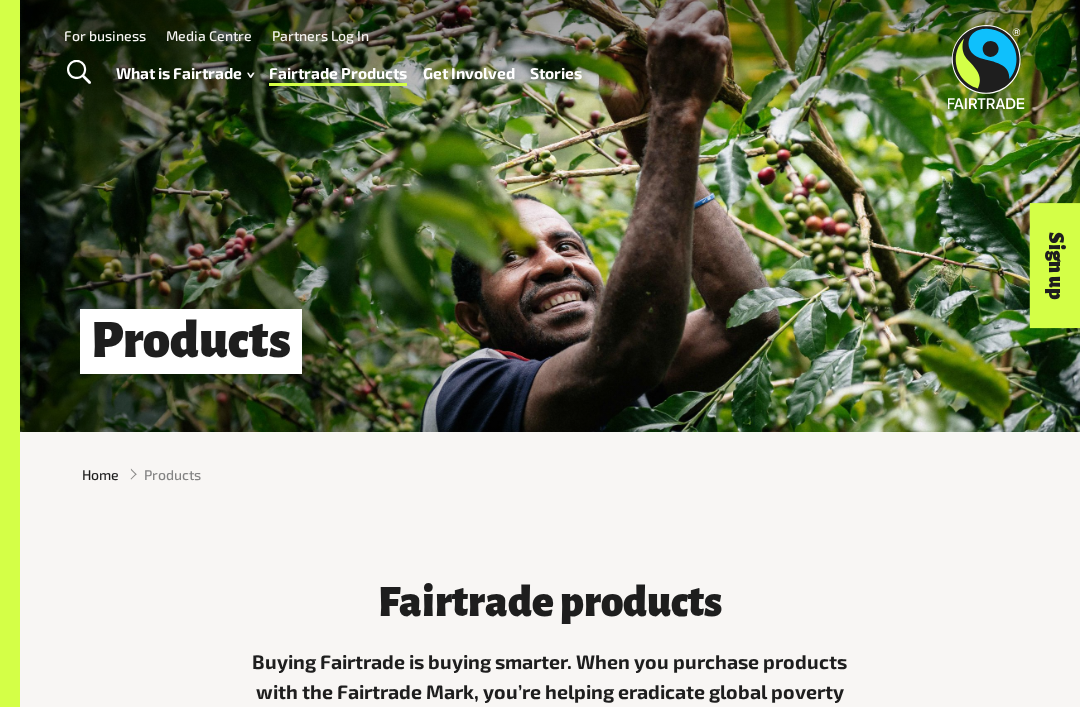 click on "Media Centre" at bounding box center (209, 35) 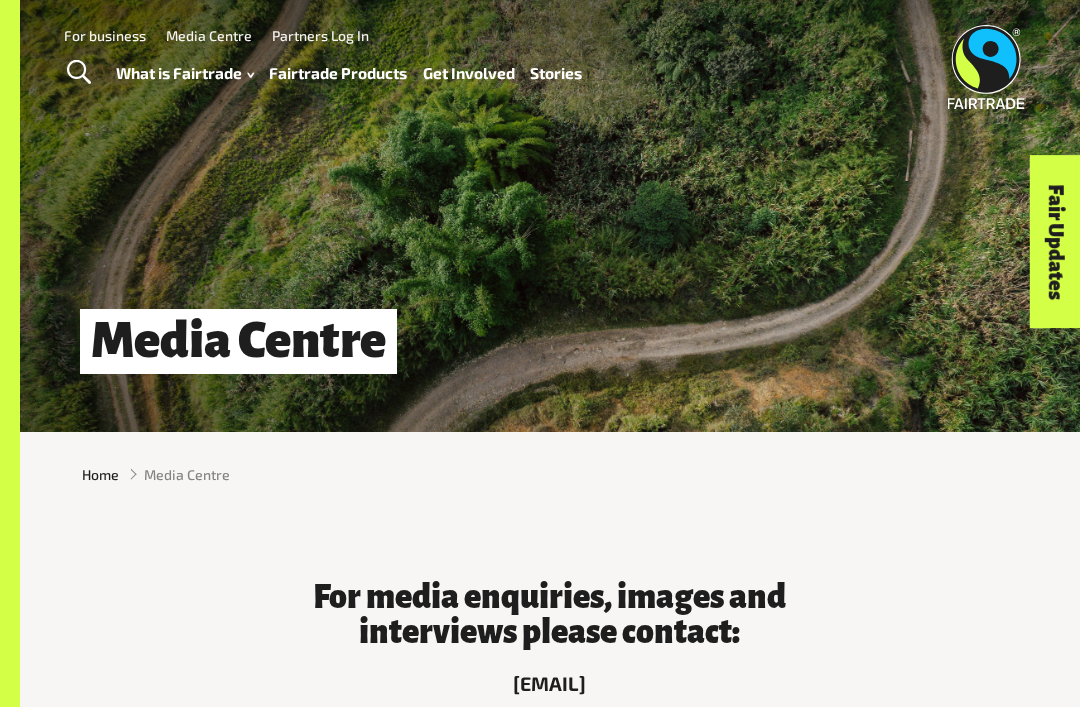 scroll, scrollTop: 0, scrollLeft: 21, axis: horizontal 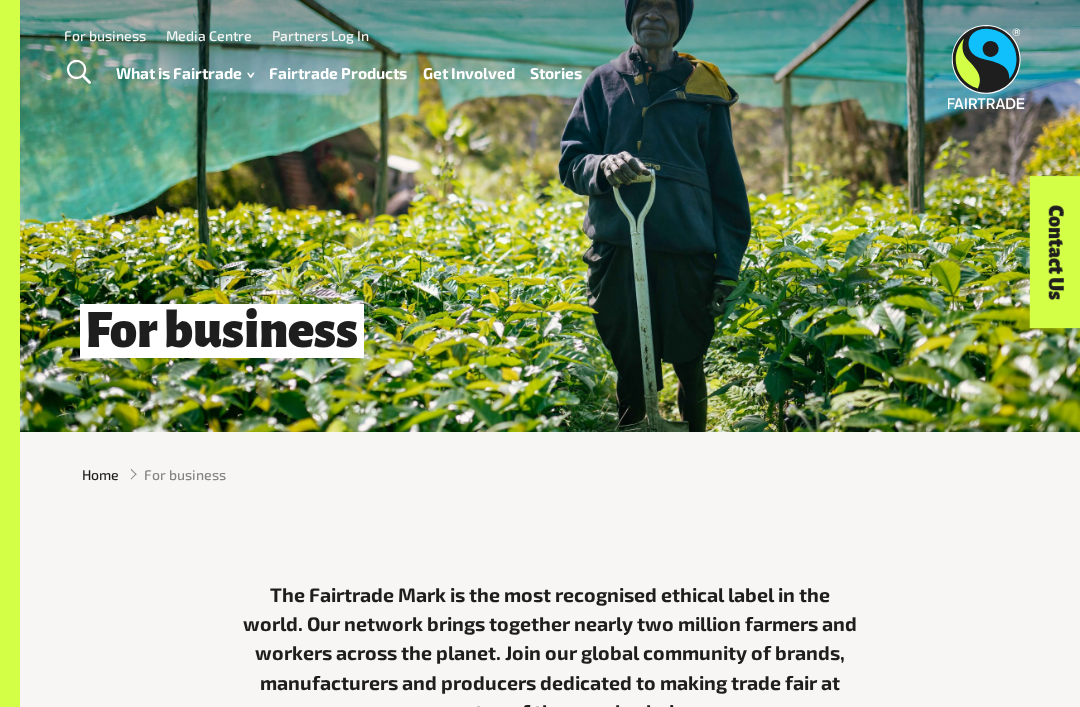 click on "Stories" at bounding box center [556, 73] 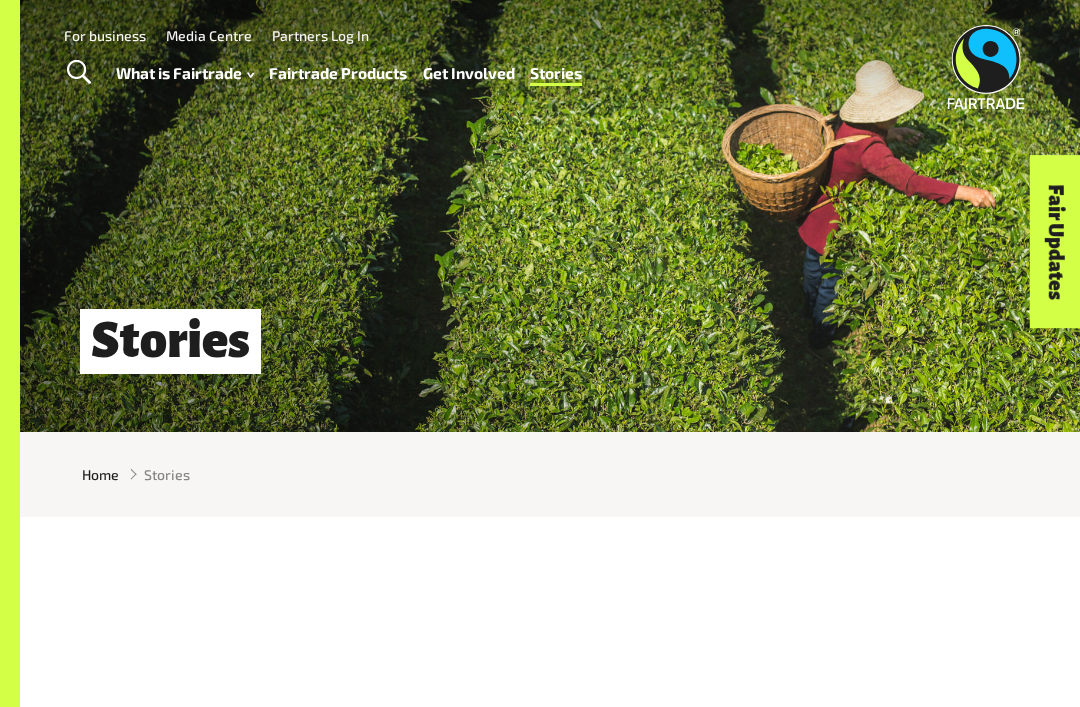 scroll, scrollTop: 0, scrollLeft: 0, axis: both 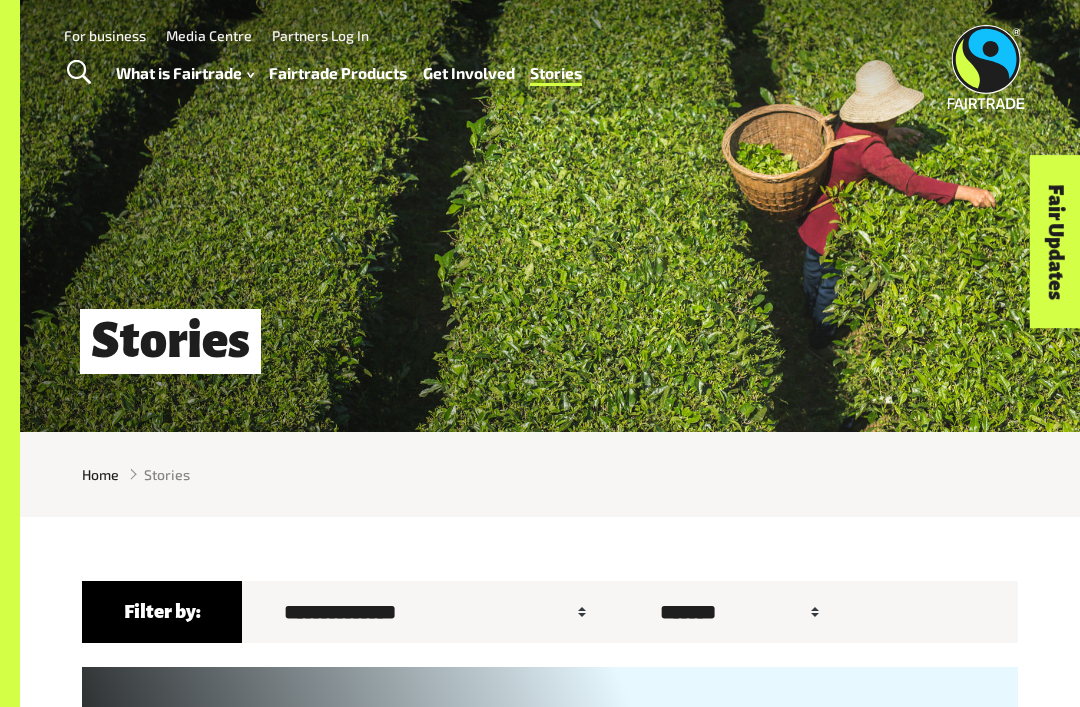 click on "Fairtrade Products" at bounding box center [338, 73] 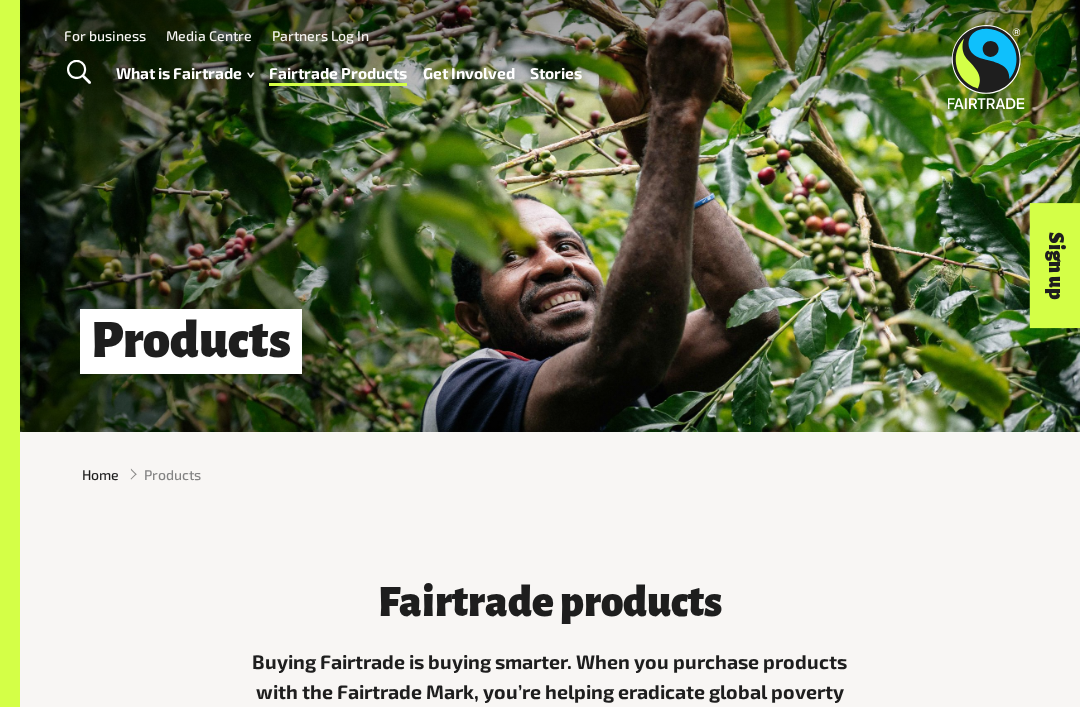 scroll, scrollTop: 0, scrollLeft: 0, axis: both 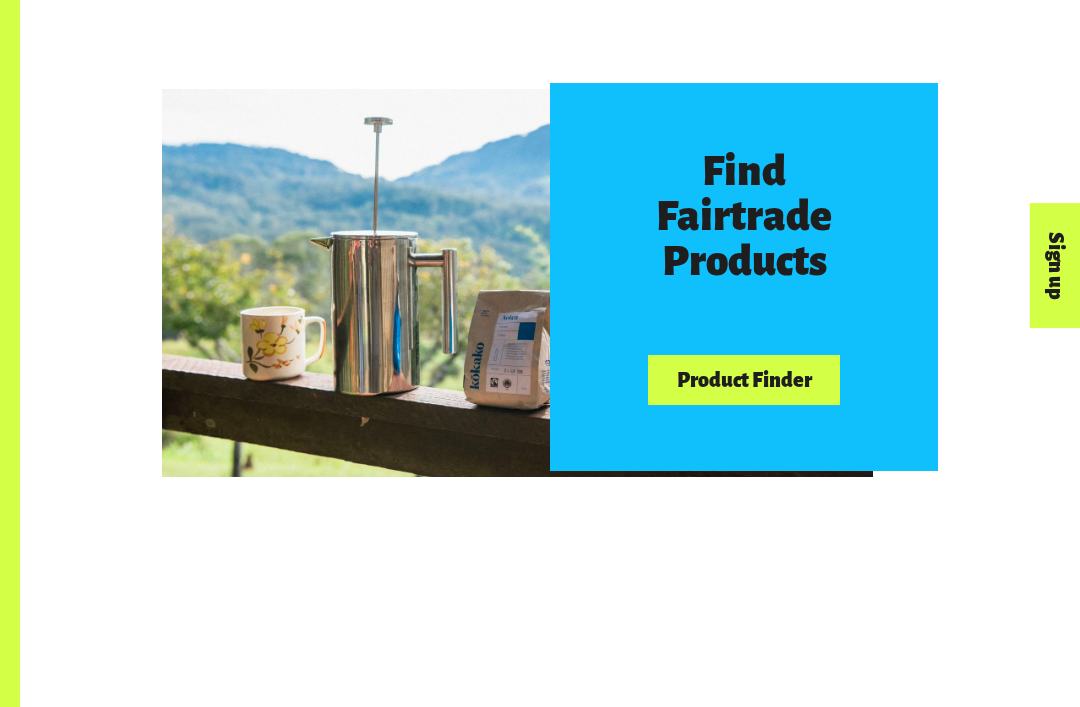 click on "Product Finder" at bounding box center [744, 380] 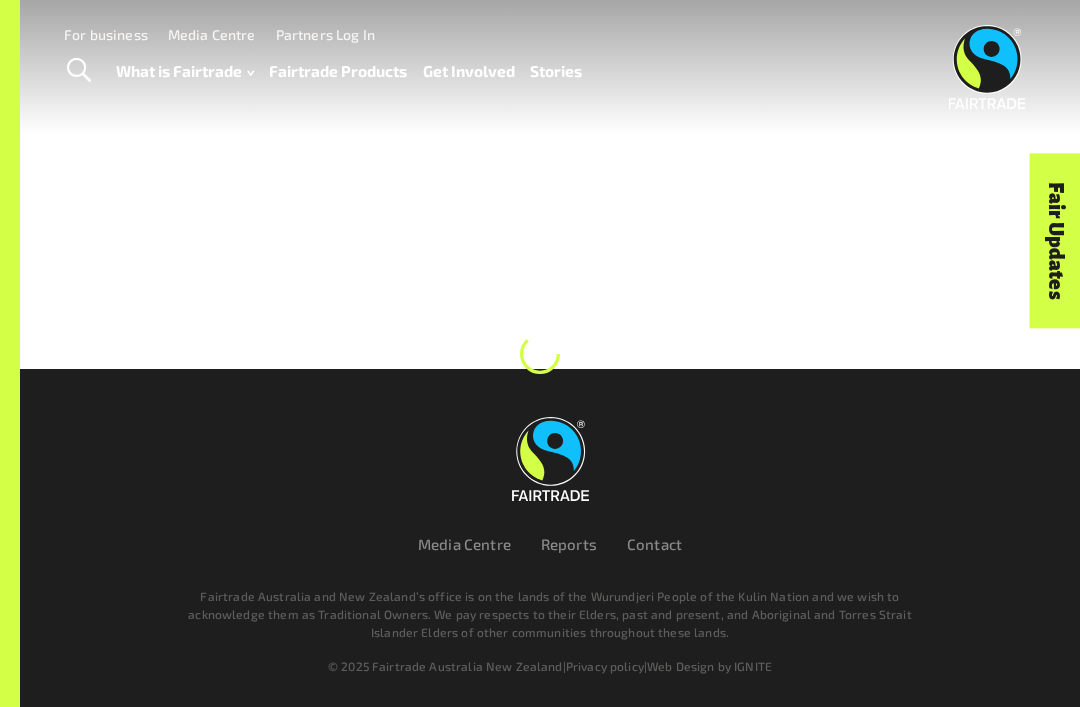 scroll, scrollTop: 0, scrollLeft: 0, axis: both 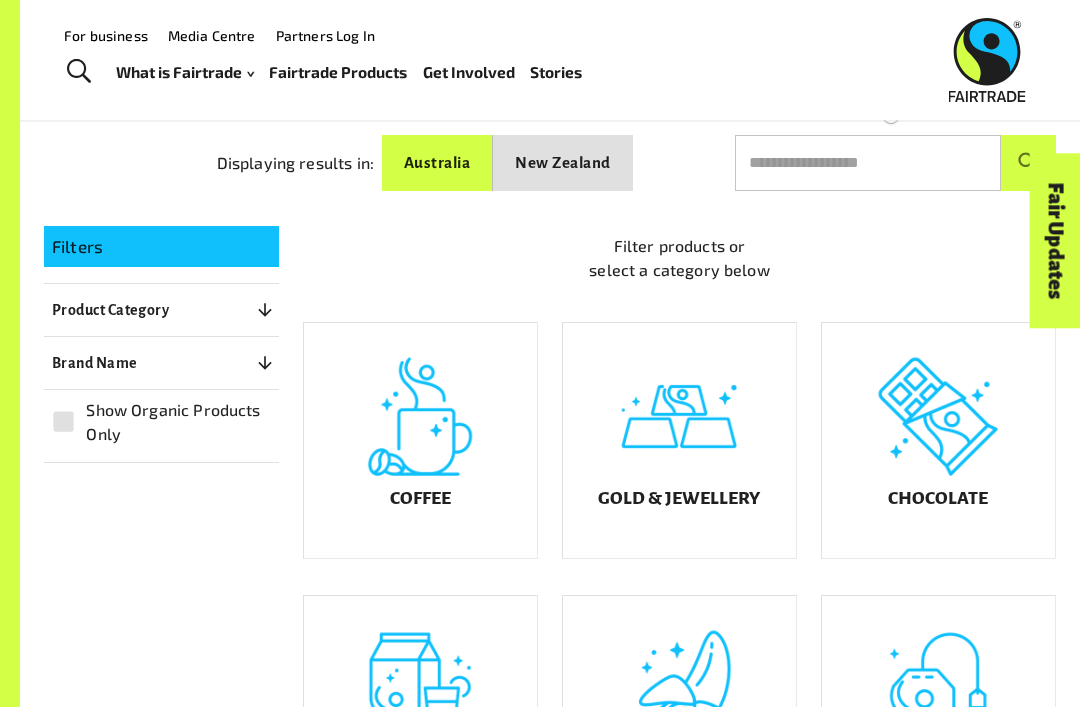 click on "New Zealand" at bounding box center (562, 163) 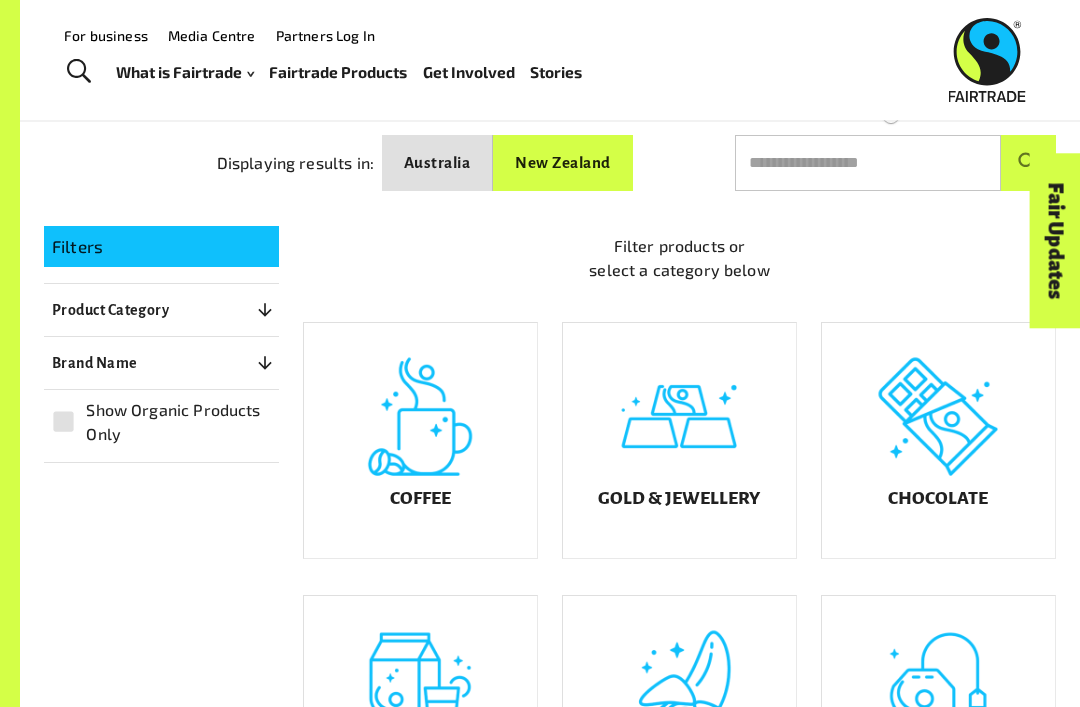 click on "What is Fairtrade
How Fairtrade works
Where Fairtrade works
Fast facts
Who we are
Reports
Fairtrade Products
Get Involved
Fairtrade Fortnight 2025
Fairtrade Supporting Workplaces
2025 Fairtrade Supporting Workplaces
Stories" at bounding box center [357, 72] 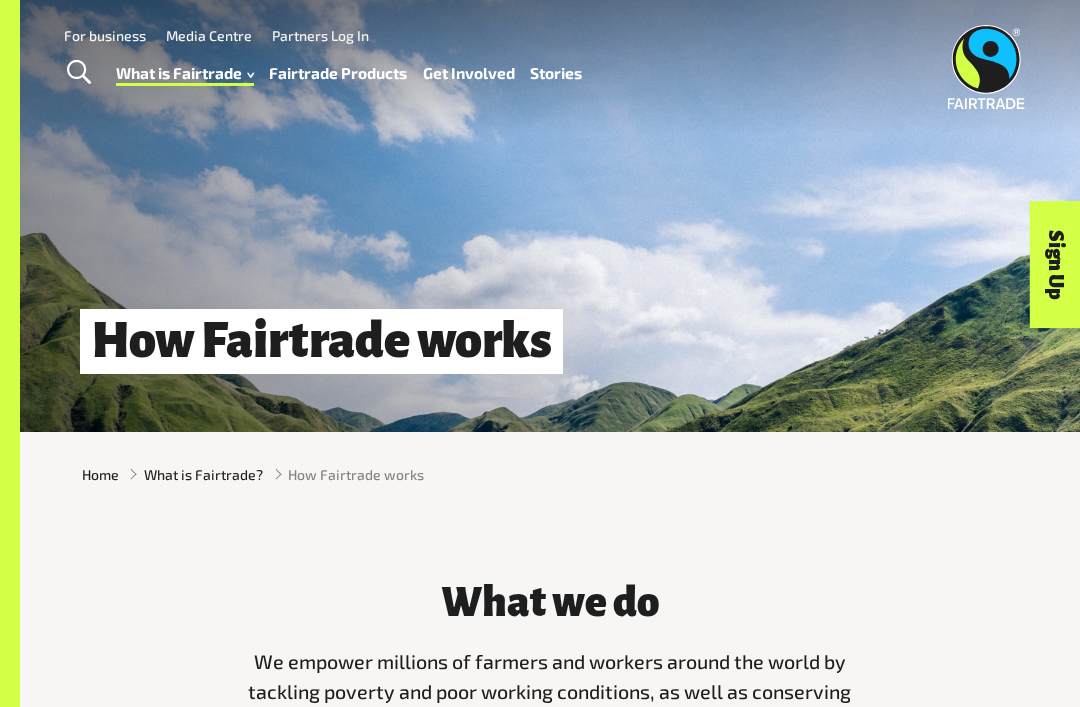 scroll, scrollTop: 0, scrollLeft: 0, axis: both 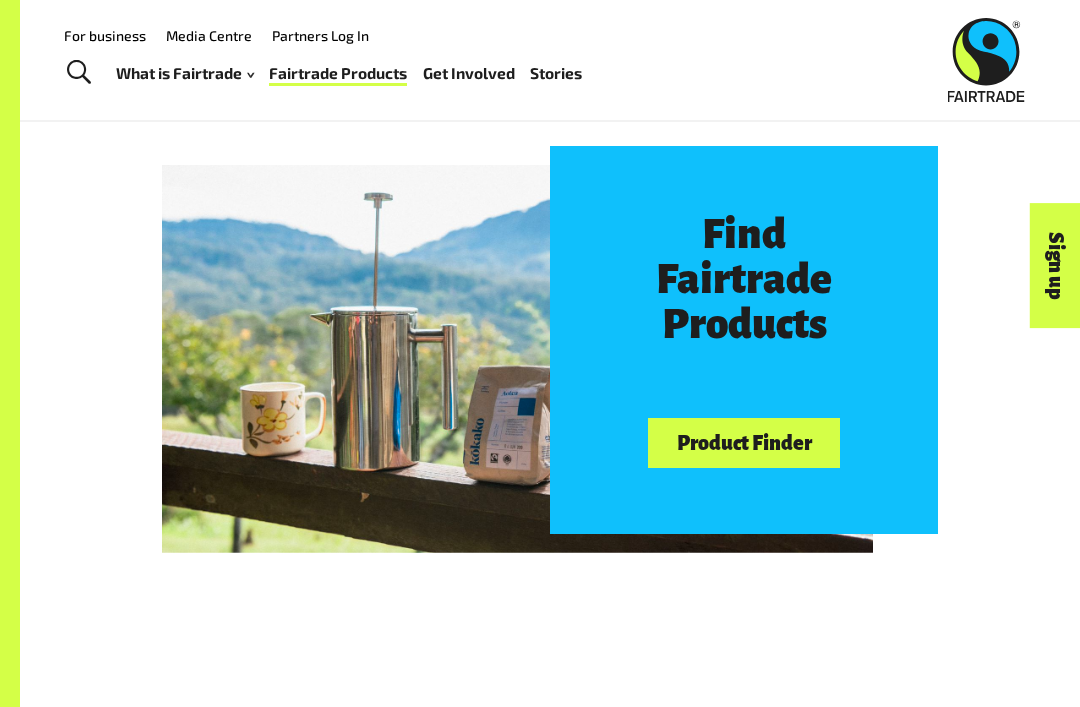 click on "Product Finder" at bounding box center (744, 443) 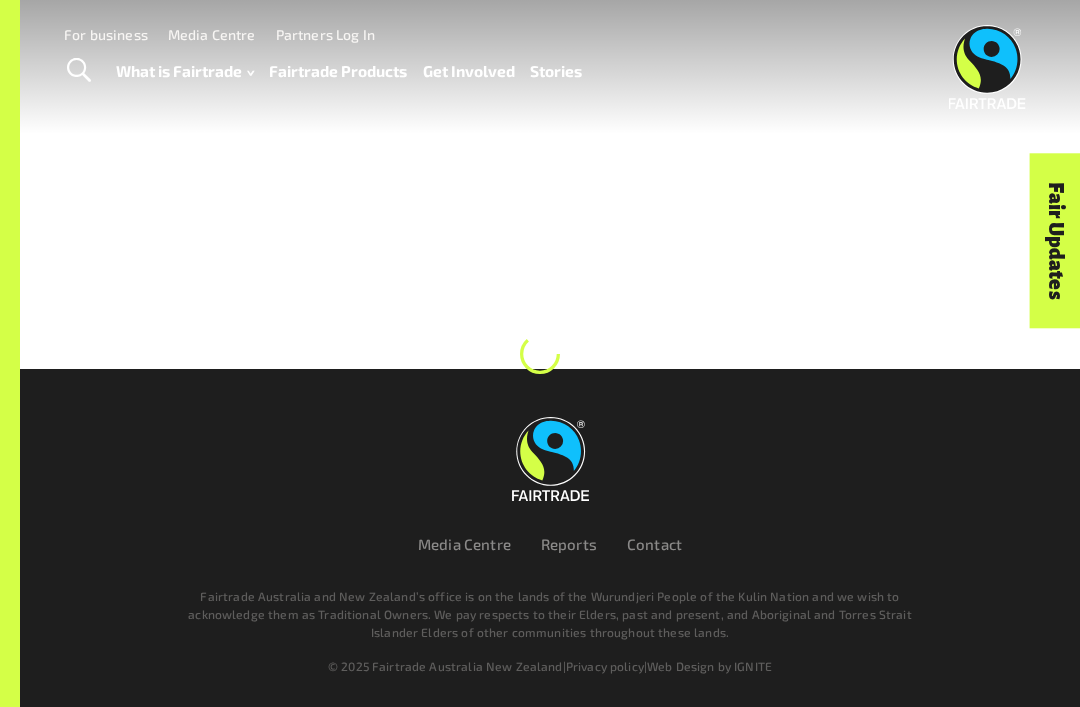 scroll, scrollTop: 0, scrollLeft: 0, axis: both 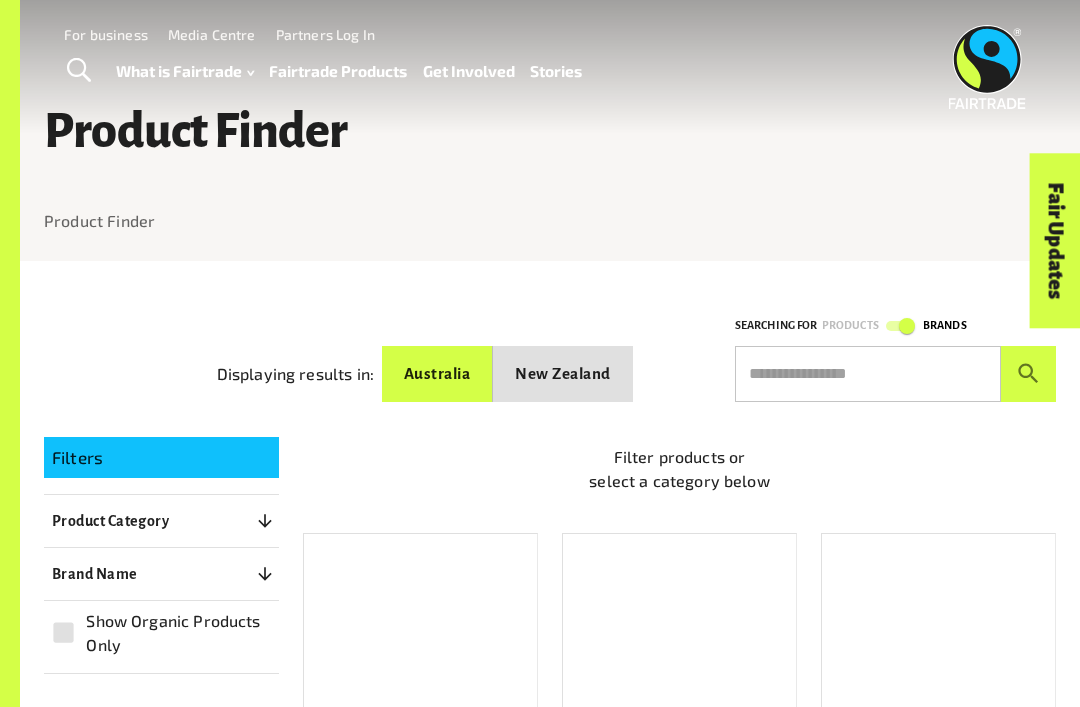 click at bounding box center [868, 374] 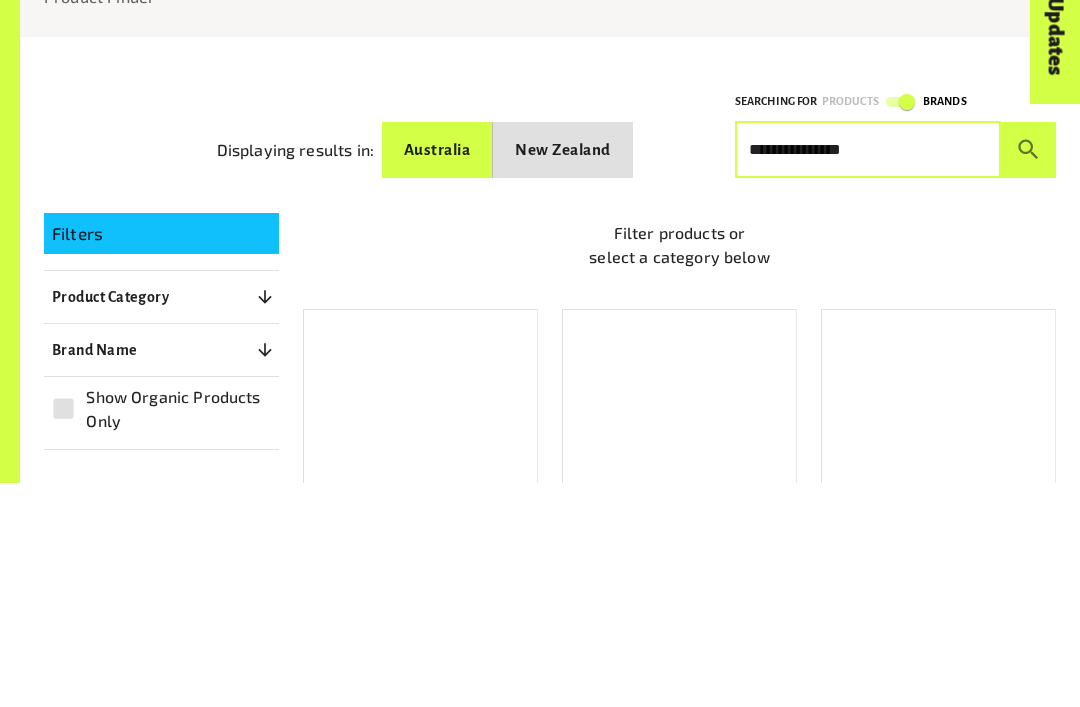 click at bounding box center [1028, 374] 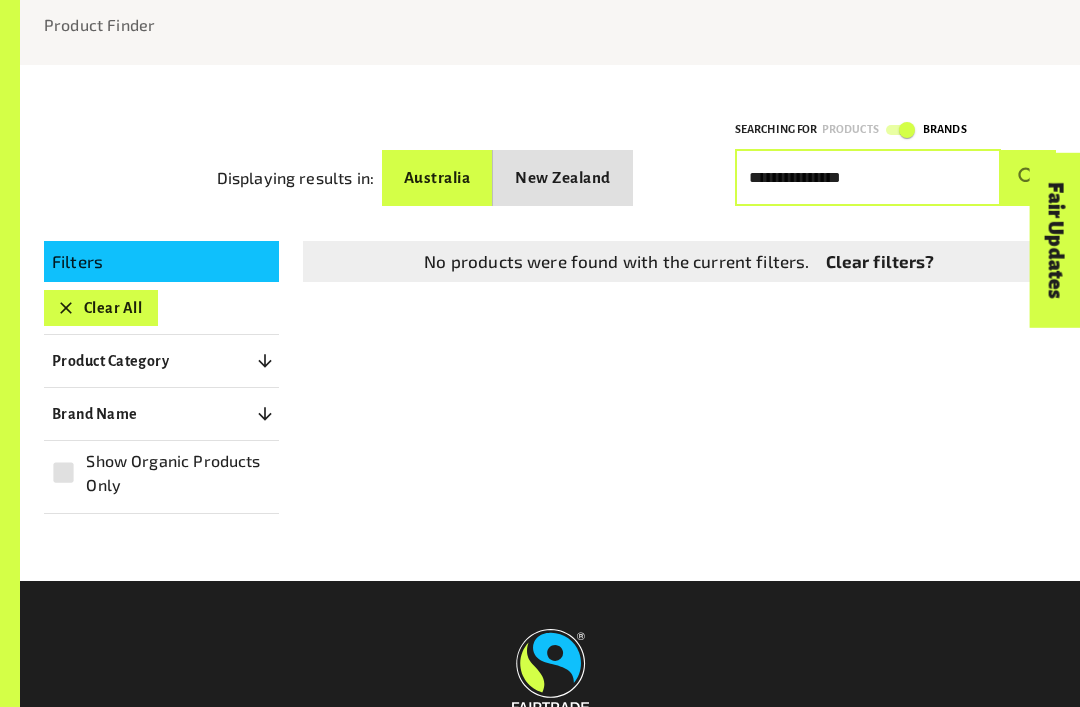 scroll, scrollTop: 0, scrollLeft: 0, axis: both 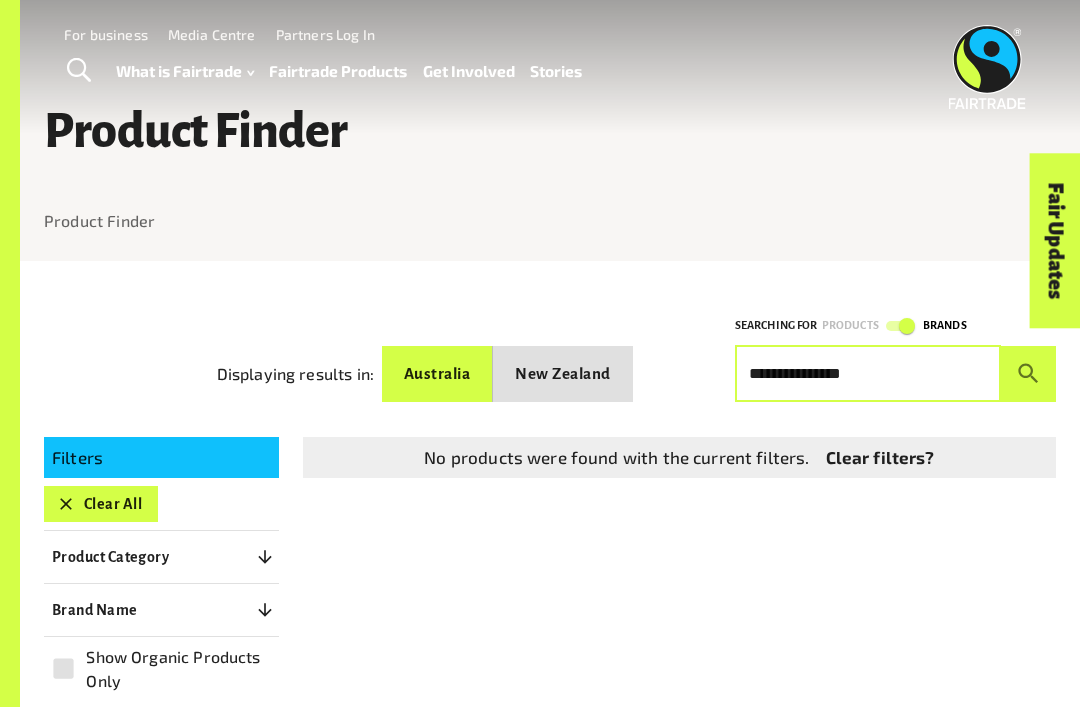 click on "**********" at bounding box center (868, 374) 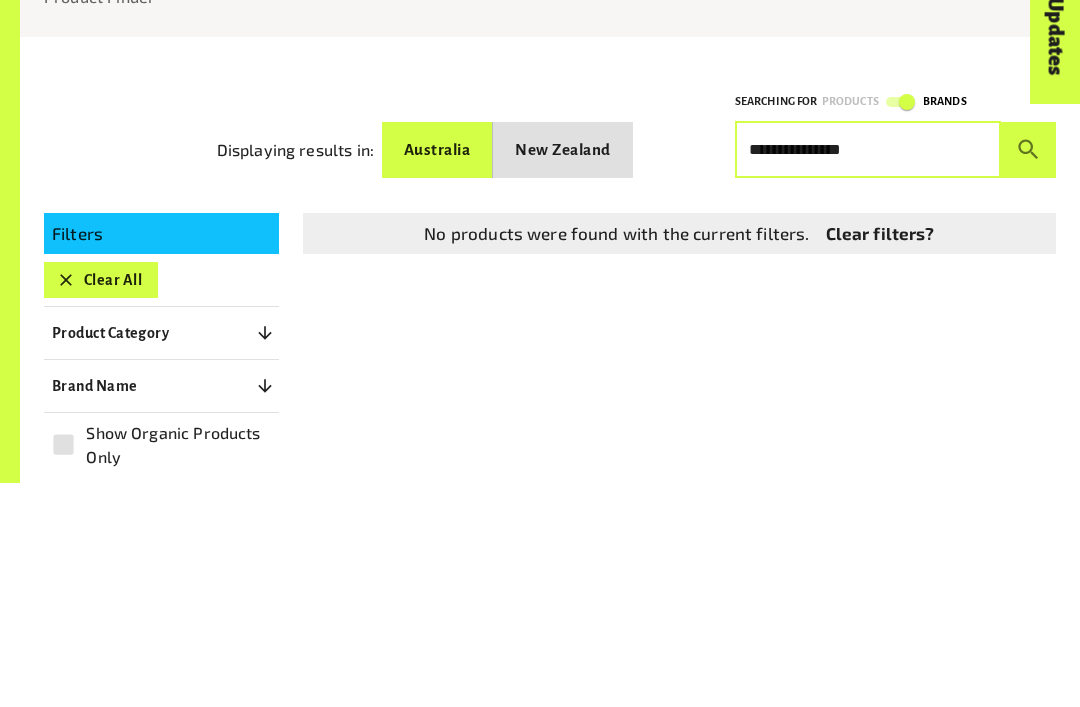 click at bounding box center [1028, 374] 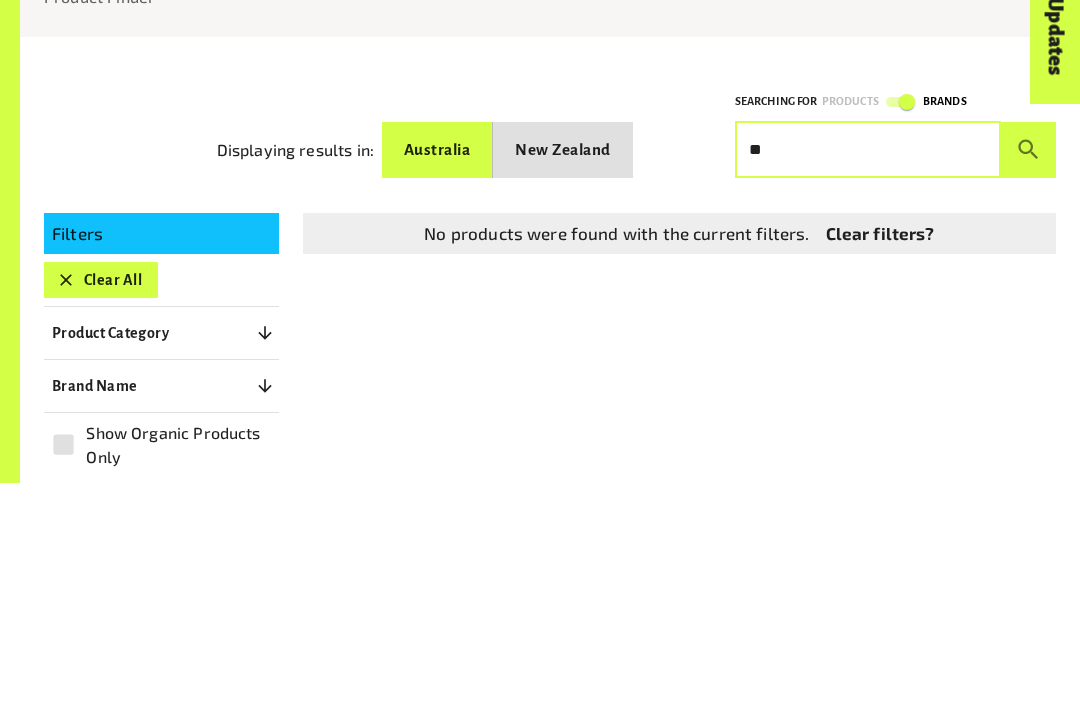 type on "*" 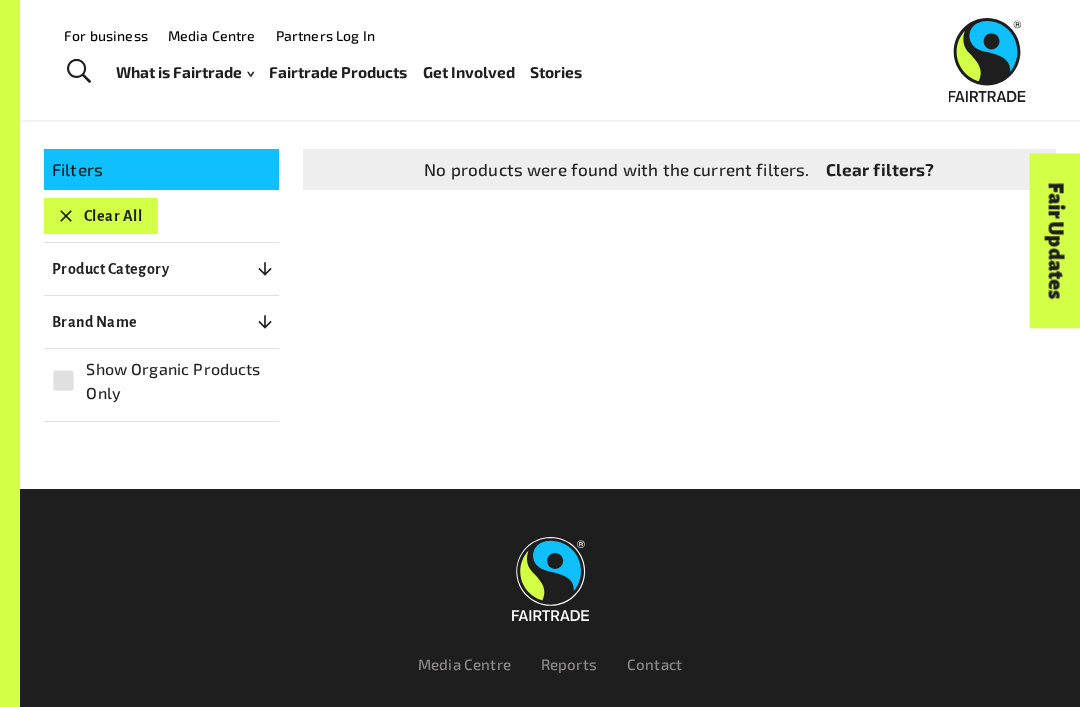 scroll, scrollTop: 278, scrollLeft: 0, axis: vertical 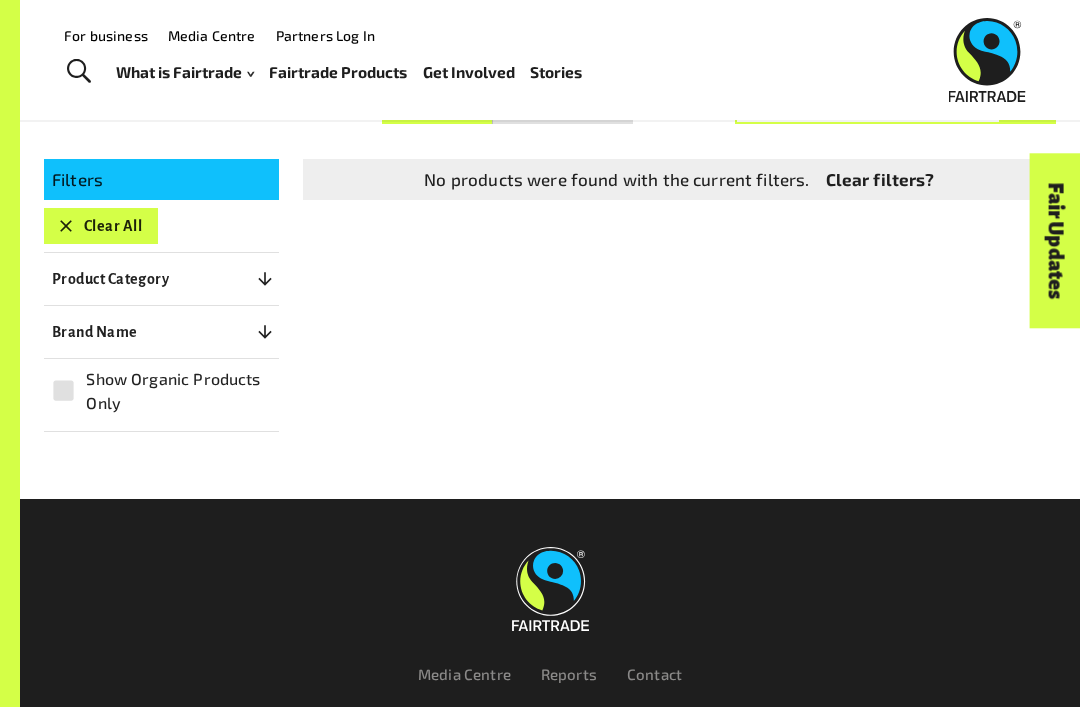 type 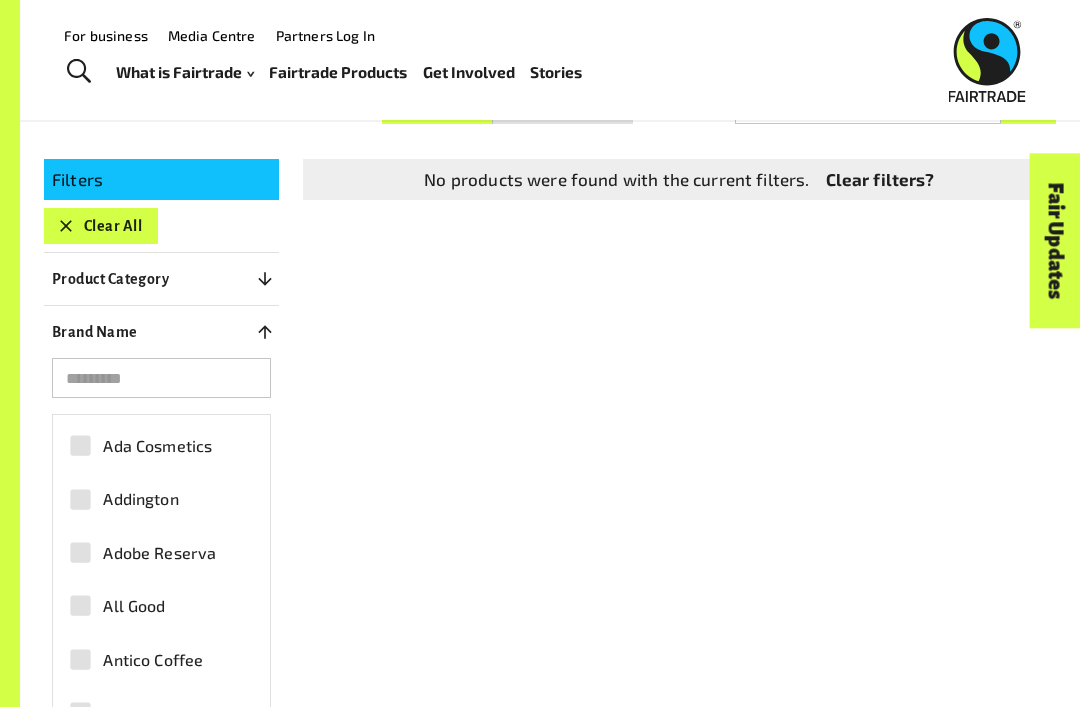 scroll, scrollTop: -15, scrollLeft: 0, axis: vertical 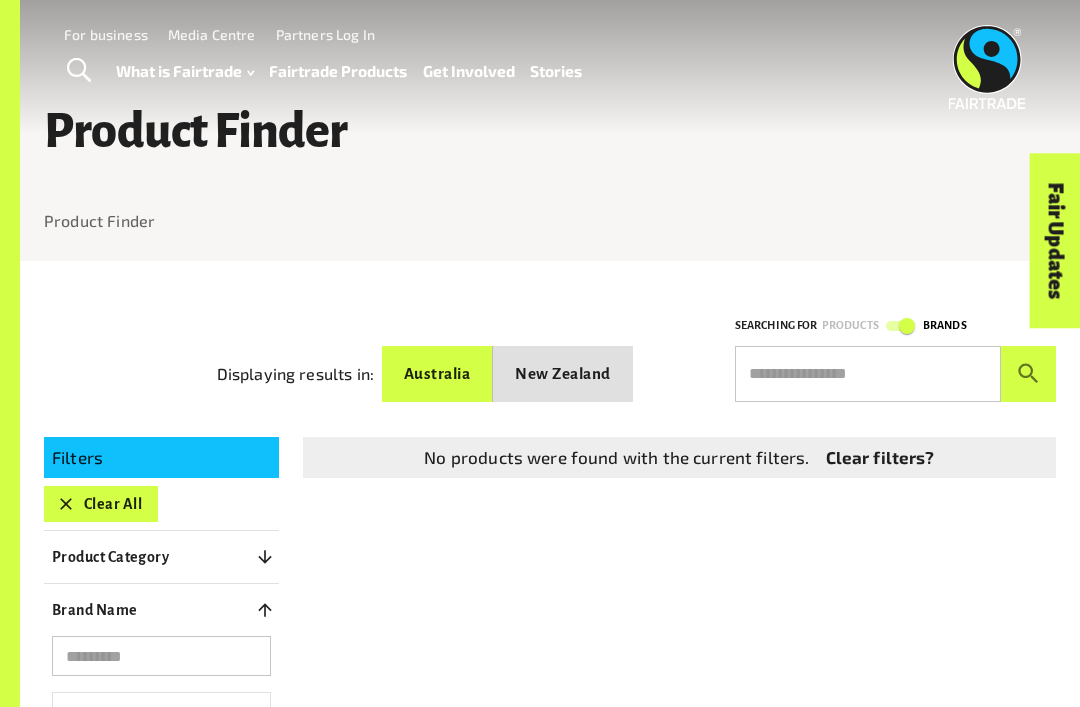 click at bounding box center (987, 67) 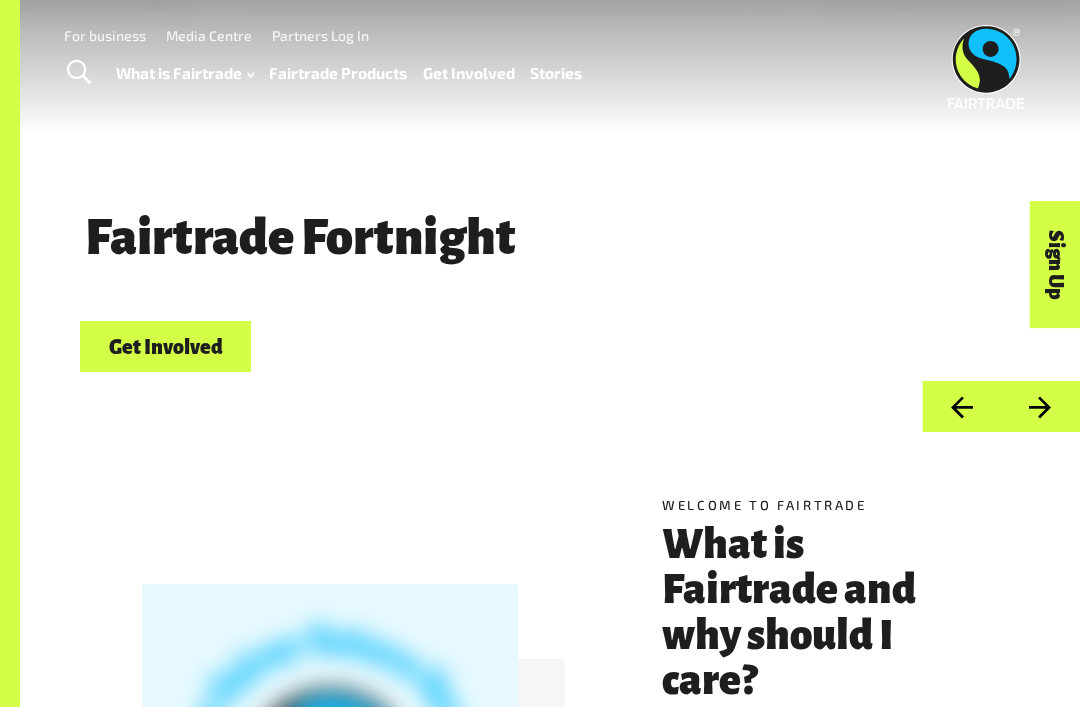 scroll, scrollTop: 0, scrollLeft: 0, axis: both 